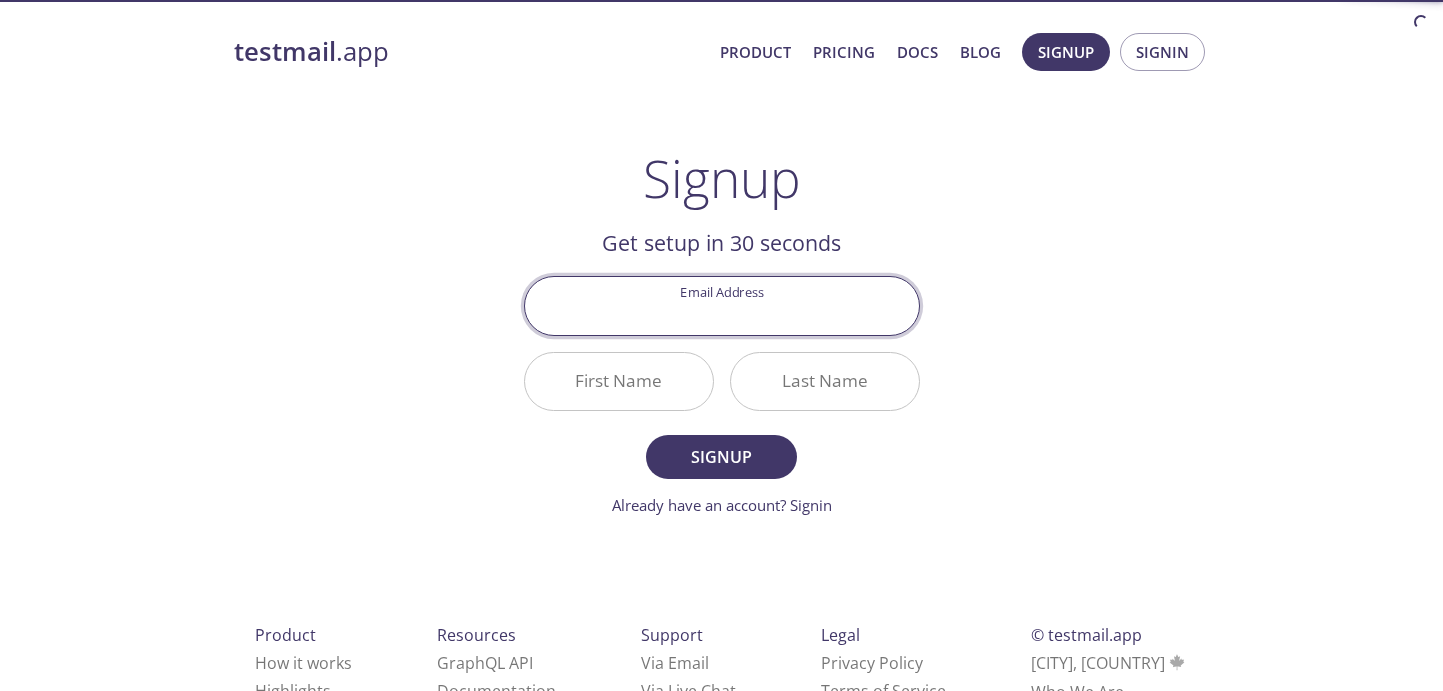 scroll, scrollTop: 0, scrollLeft: 0, axis: both 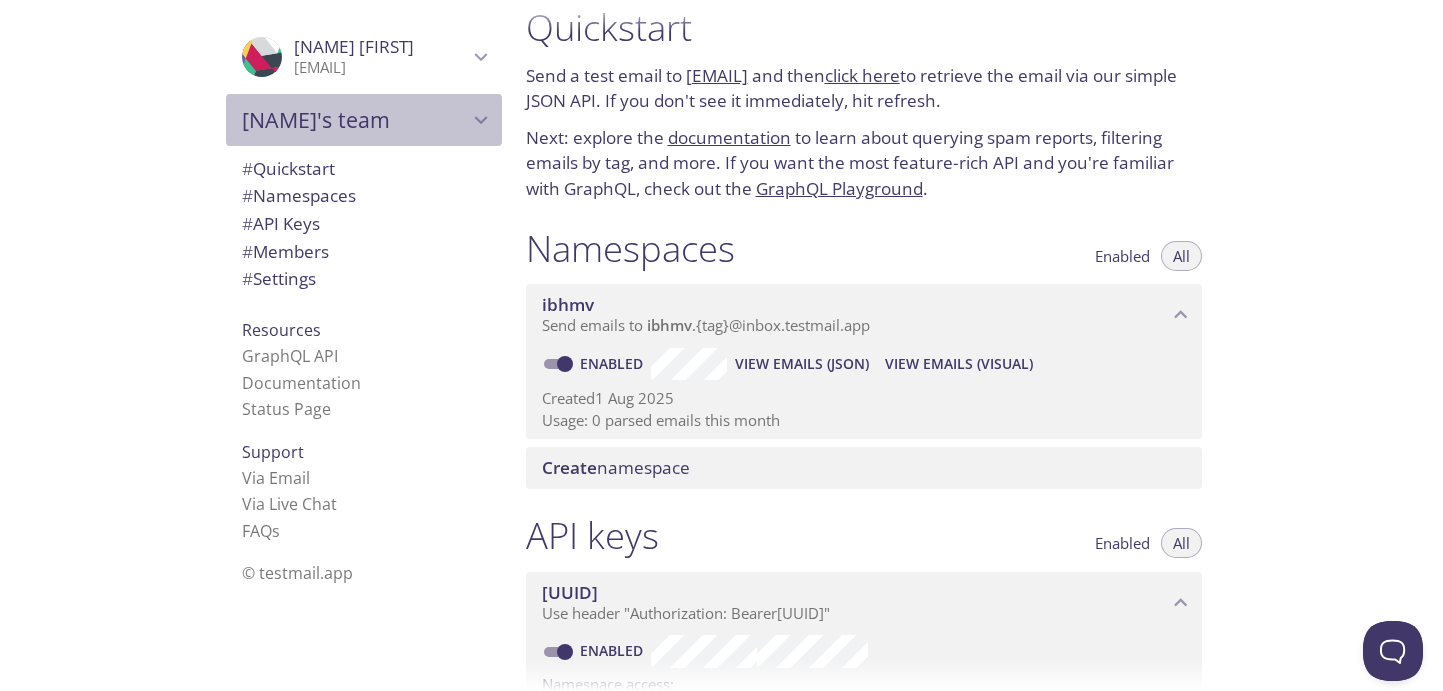 click on "[LAST]'s team" at bounding box center [355, 120] 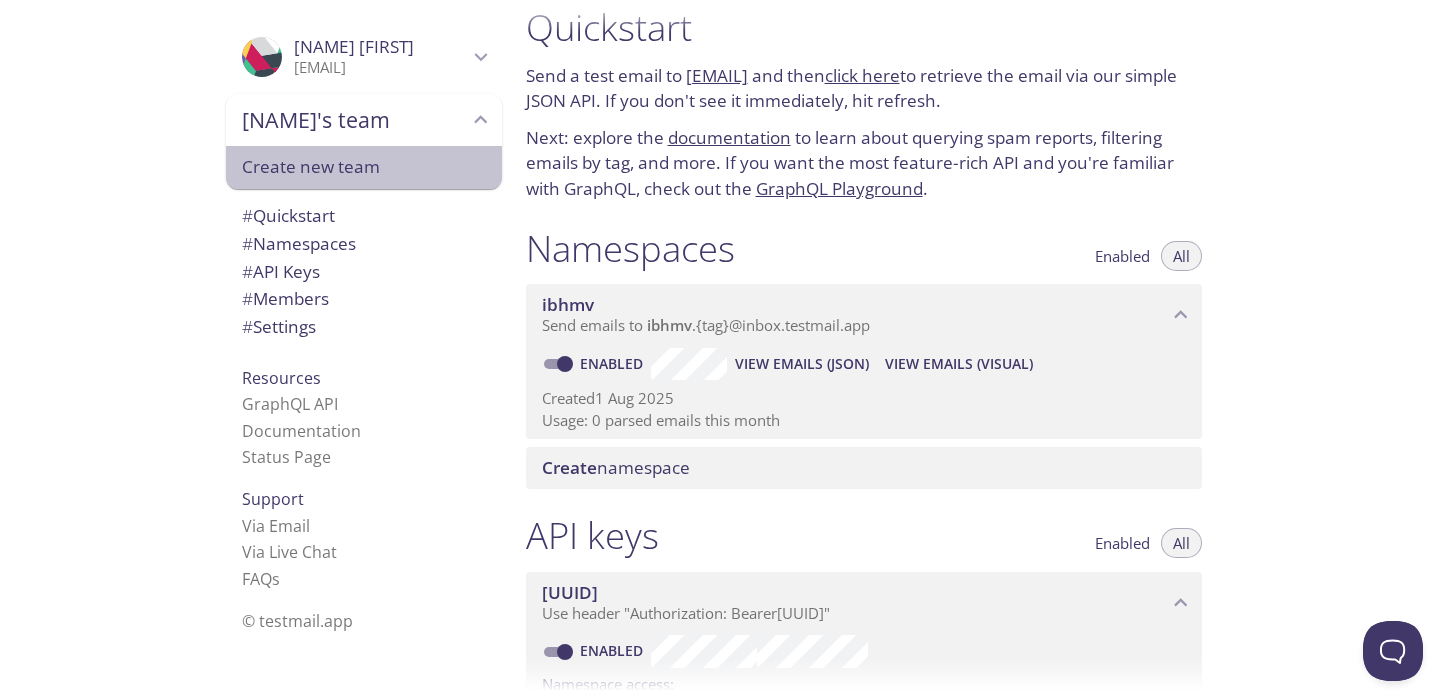click on "Create new team" at bounding box center [364, 167] 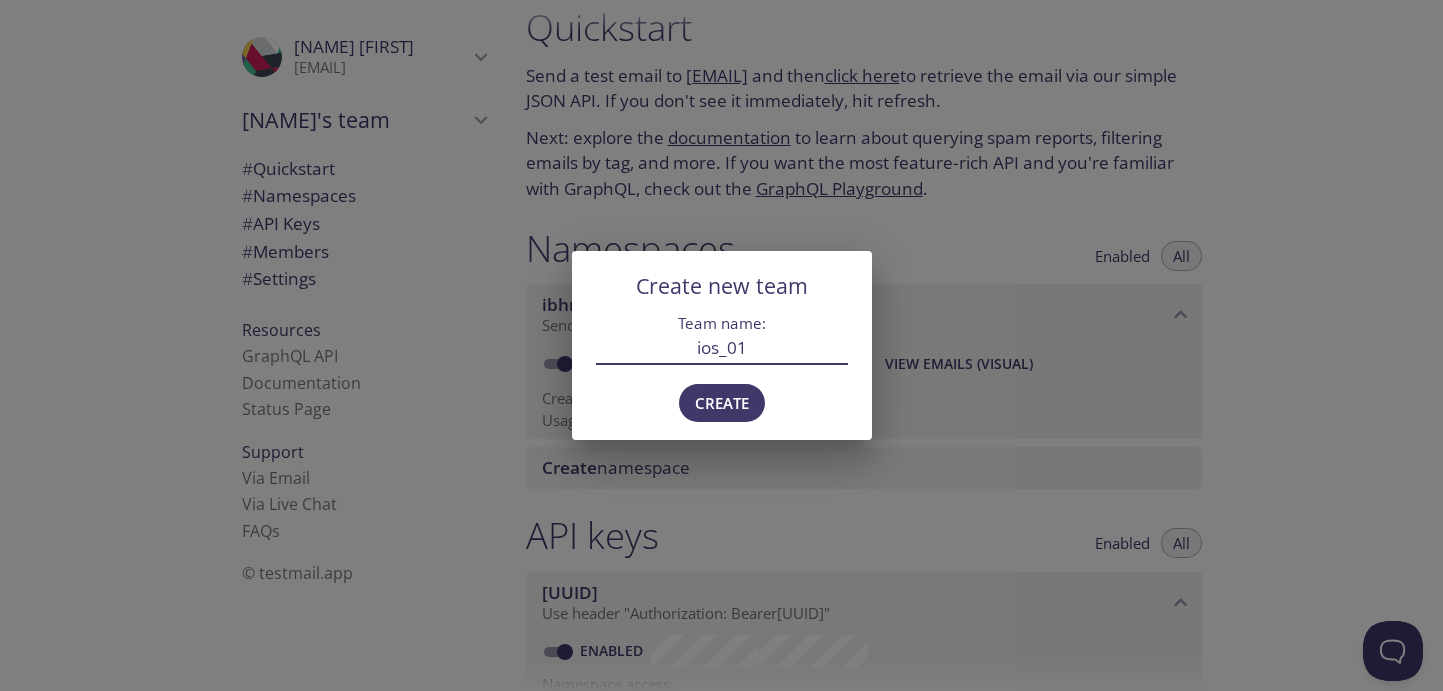 type on "ios_01" 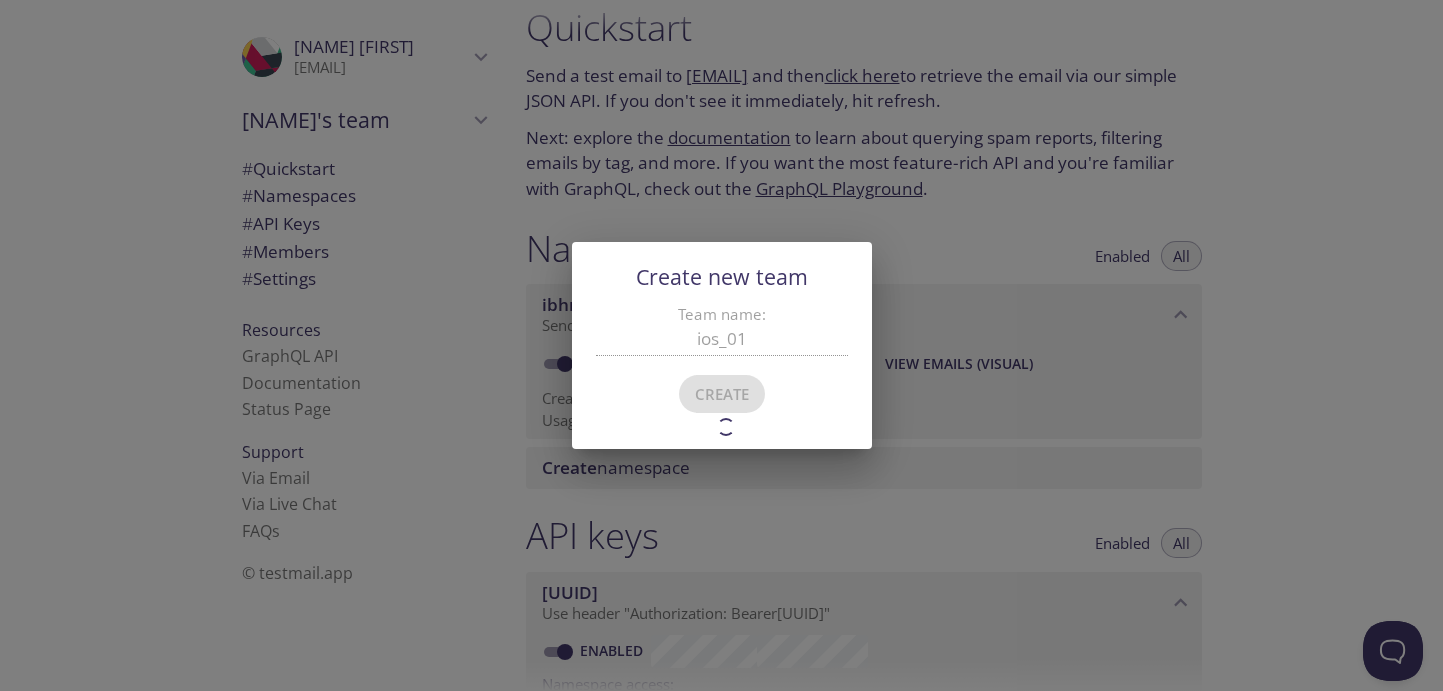 type on "ios_01" 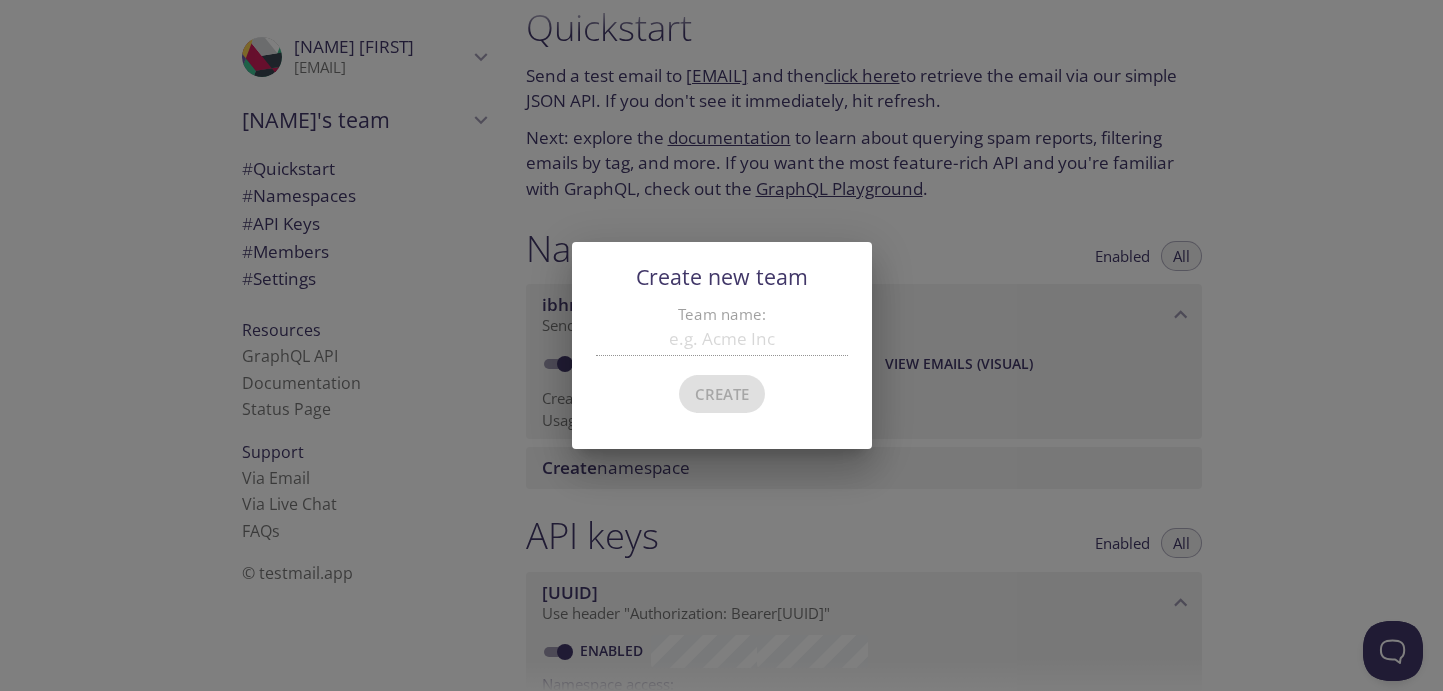 scroll, scrollTop: 32, scrollLeft: 0, axis: vertical 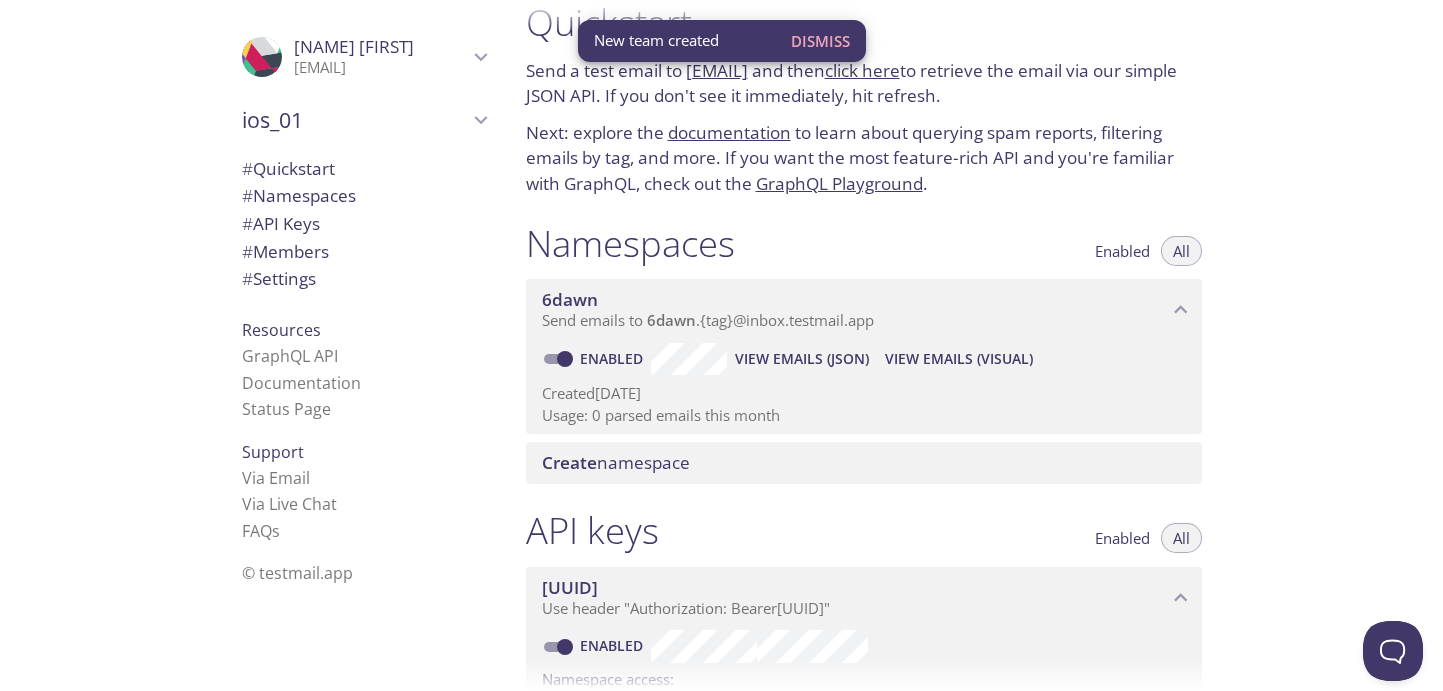 click 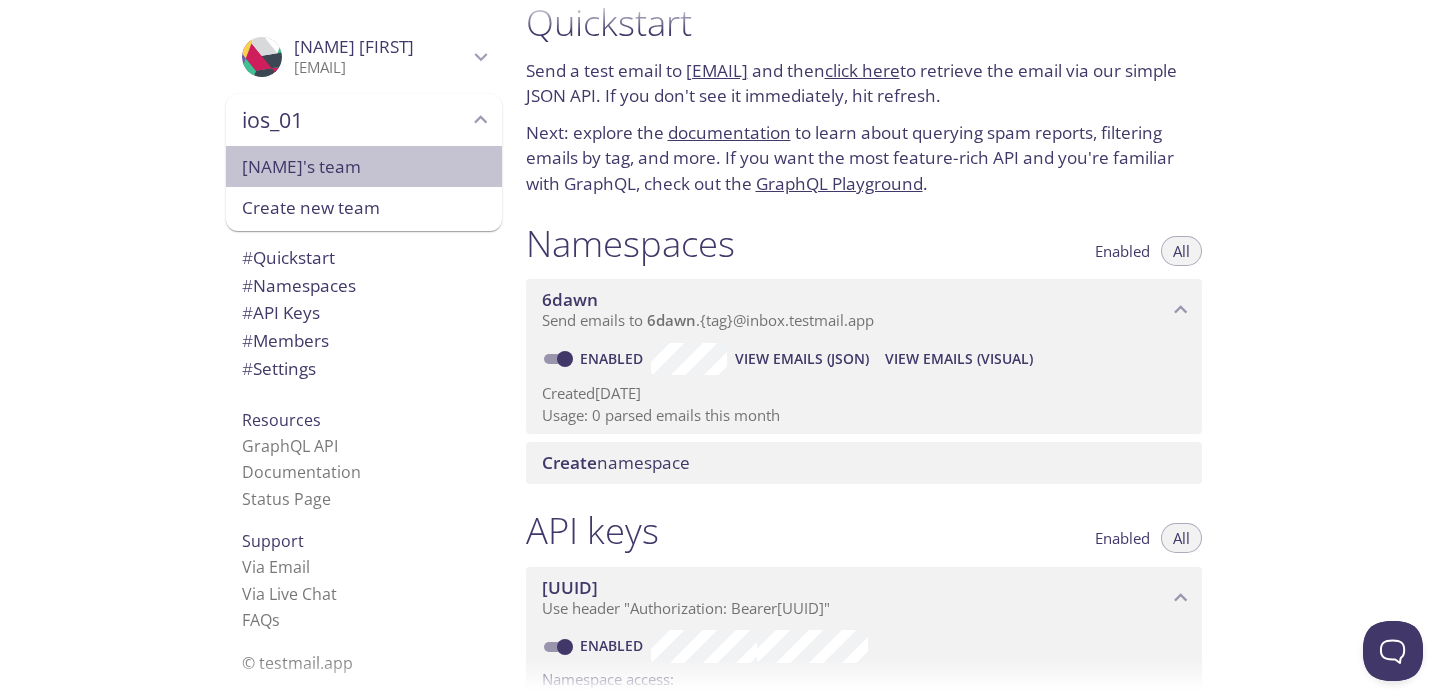 click on "[NAME]'s team" at bounding box center (364, 167) 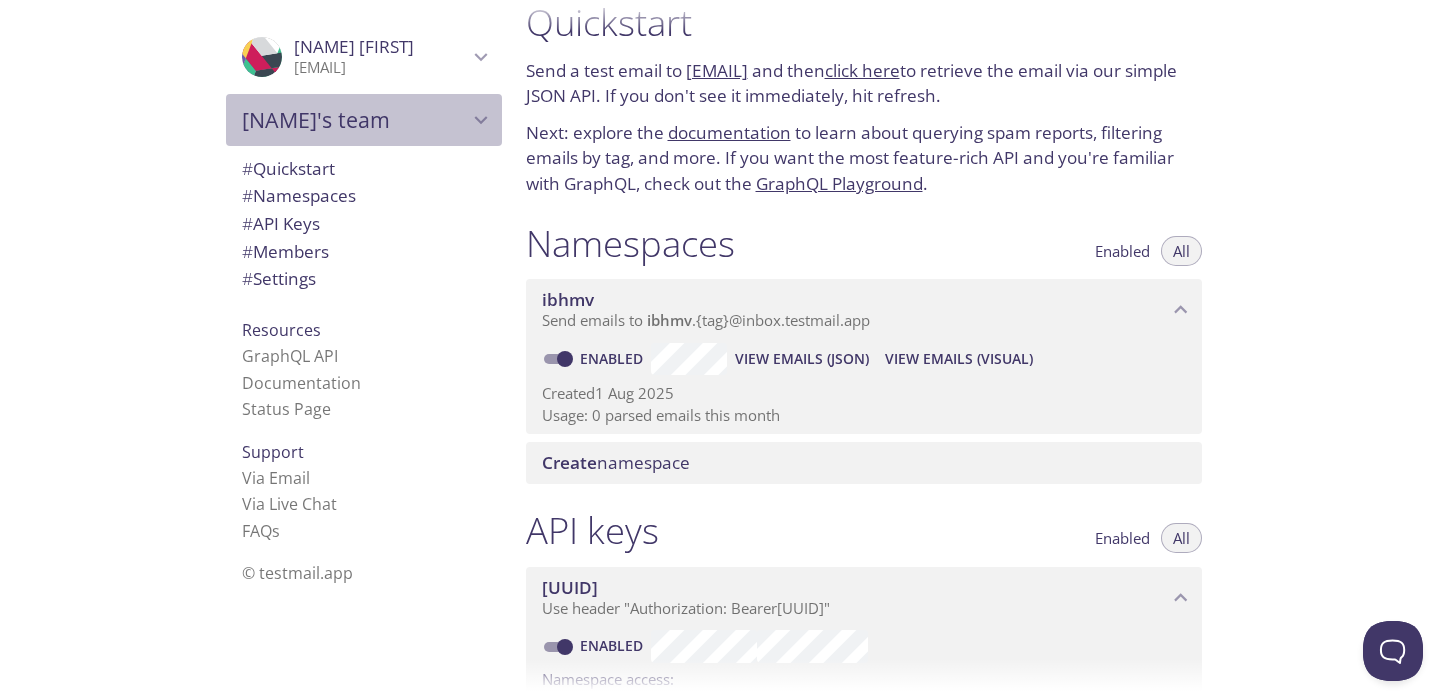 click on "[NAME]'s team" at bounding box center [364, 120] 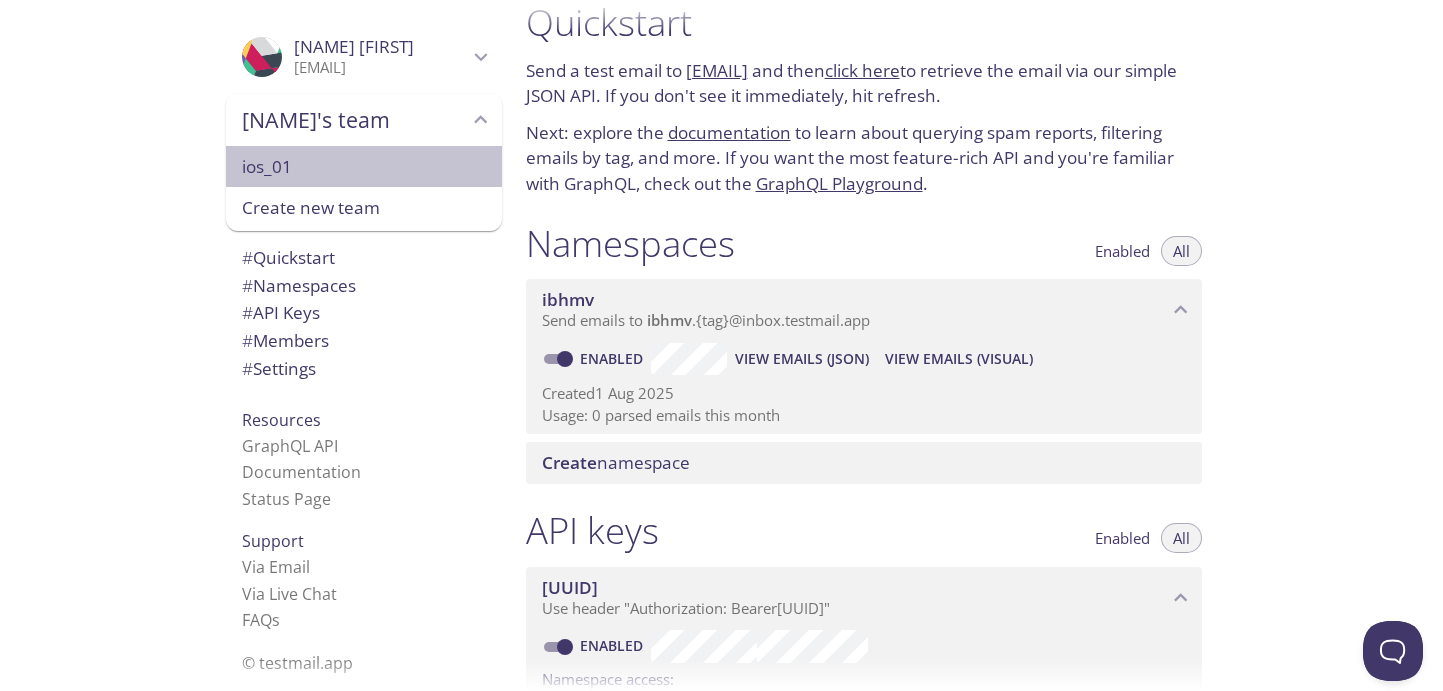 click on "ios_01" at bounding box center [364, 167] 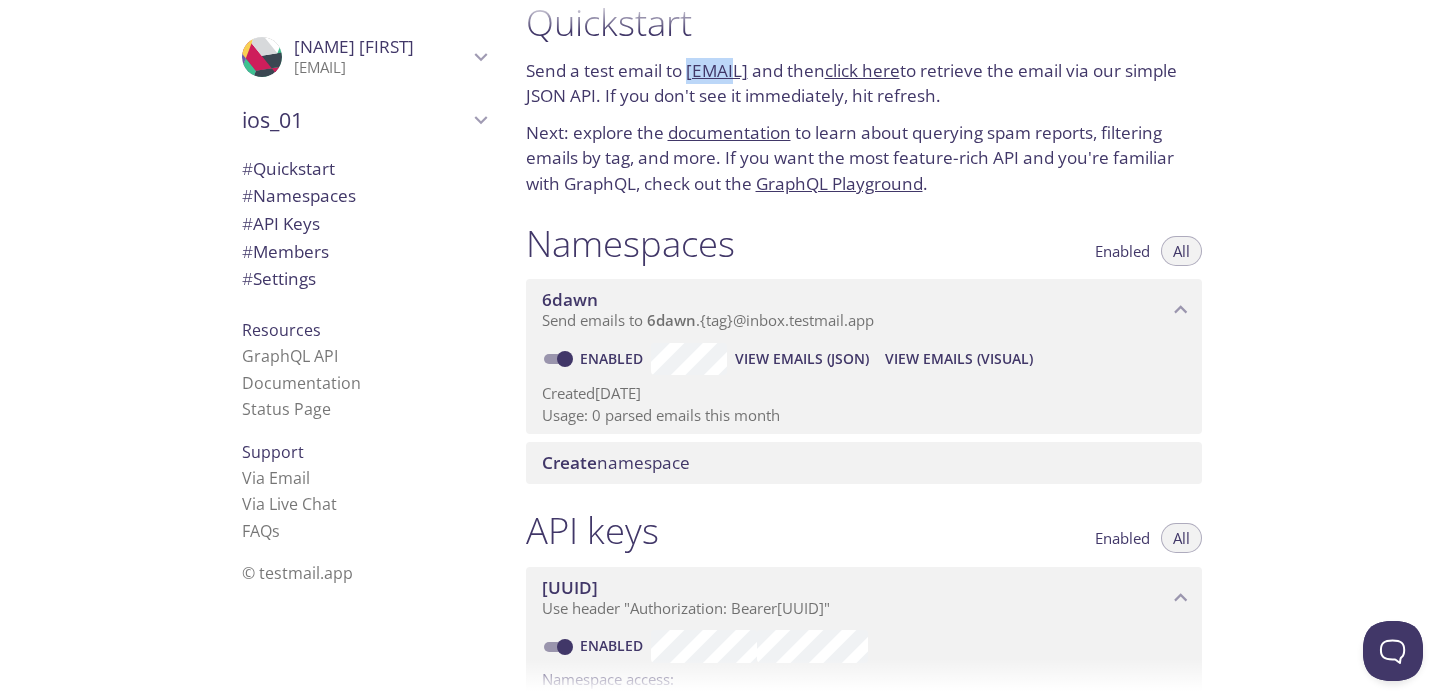 drag, startPoint x: 685, startPoint y: 70, endPoint x: 738, endPoint y: 74, distance: 53.15073 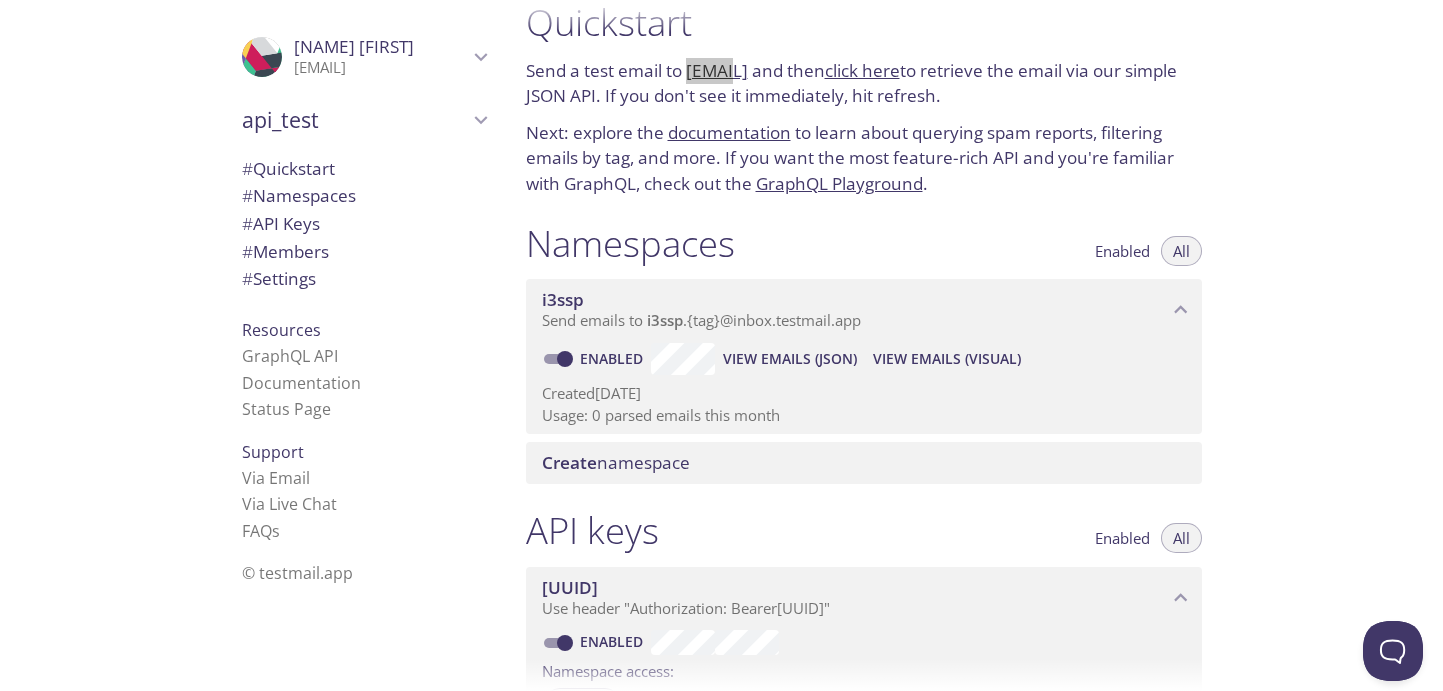 type on "api_01" 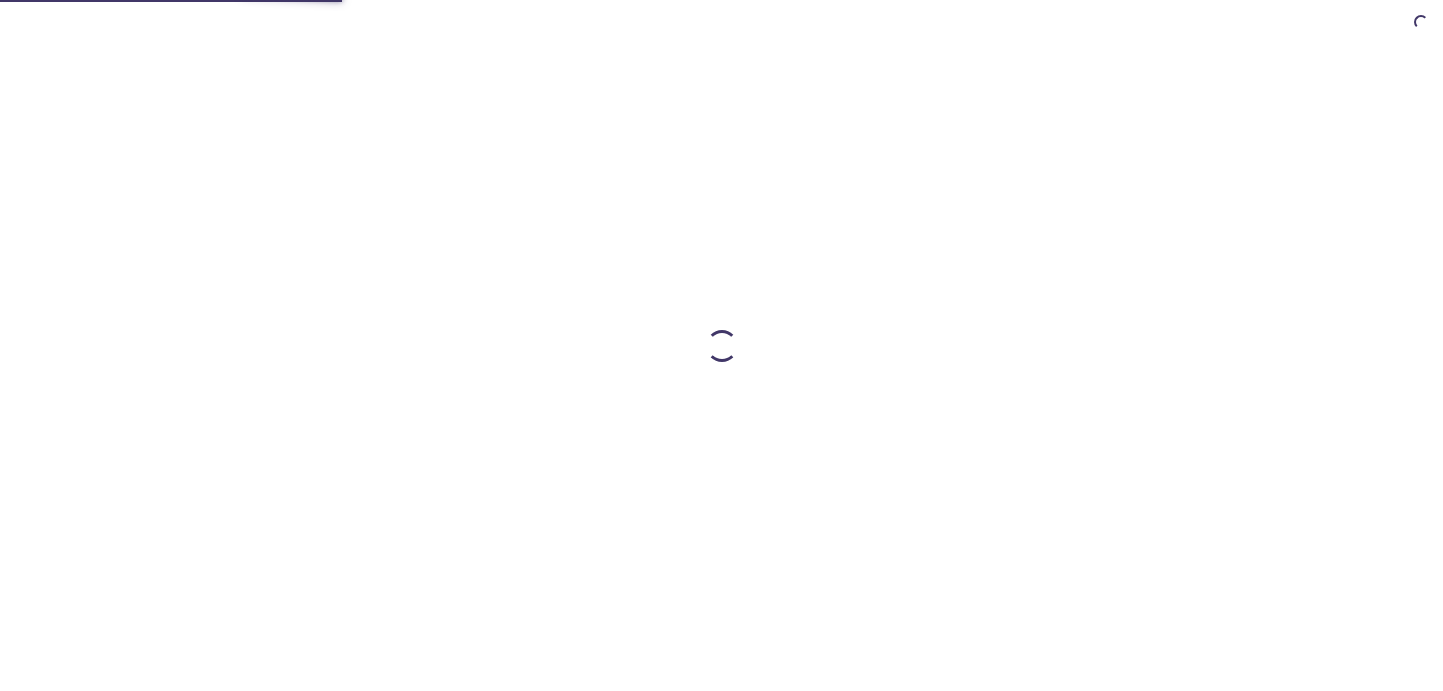 scroll, scrollTop: 0, scrollLeft: 0, axis: both 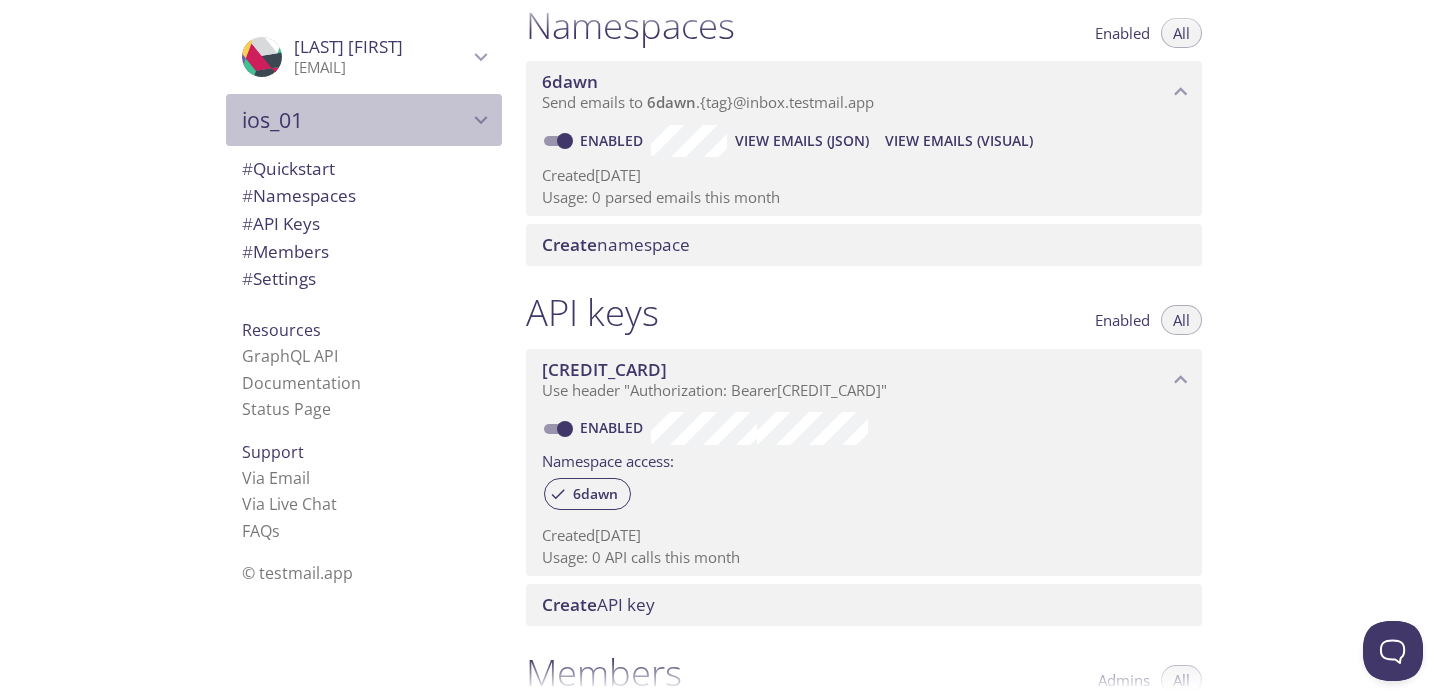 click 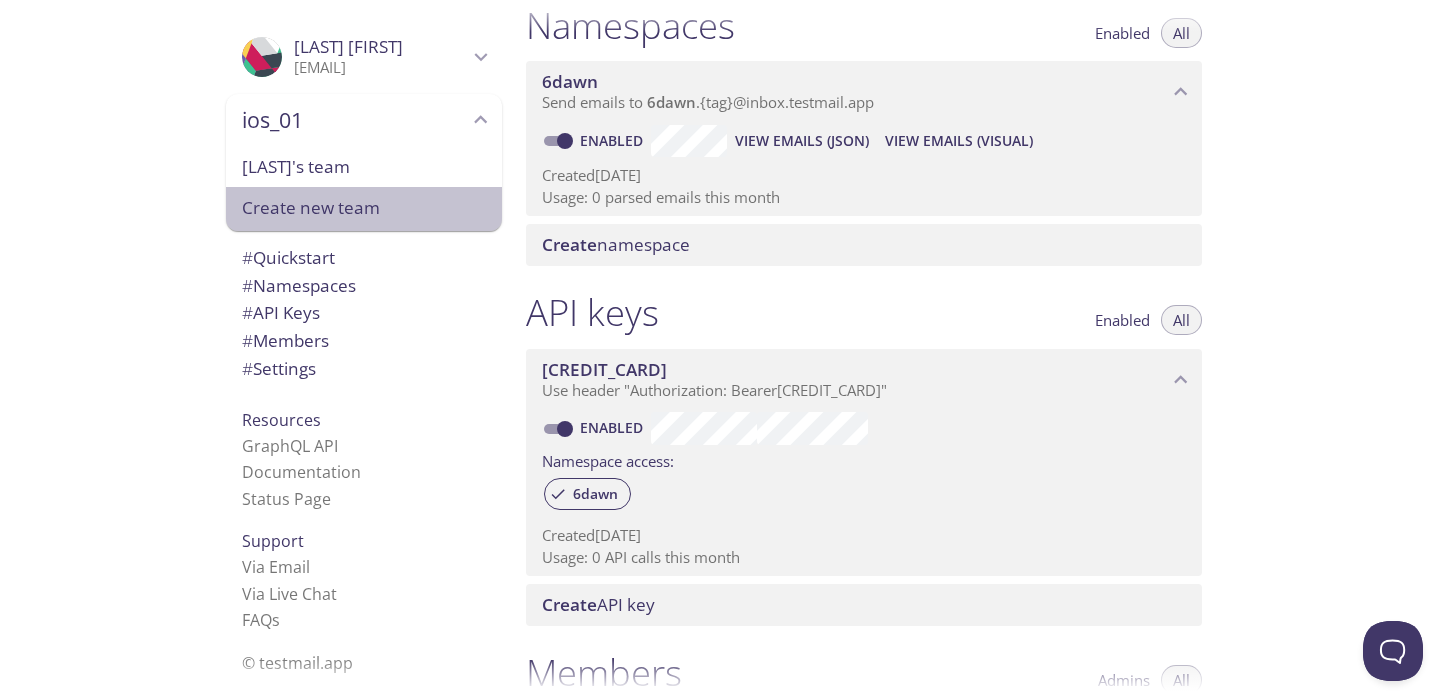 click on "Create new team" at bounding box center (364, 208) 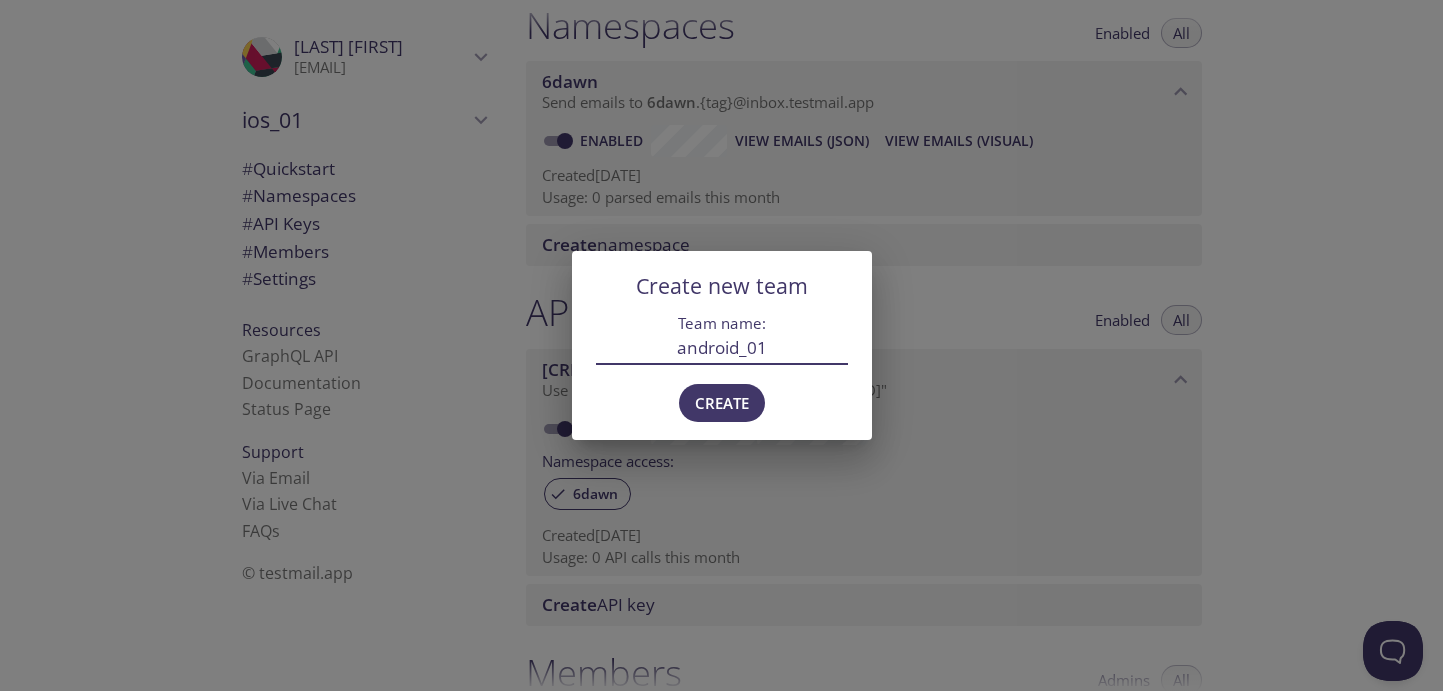 type on "android_01" 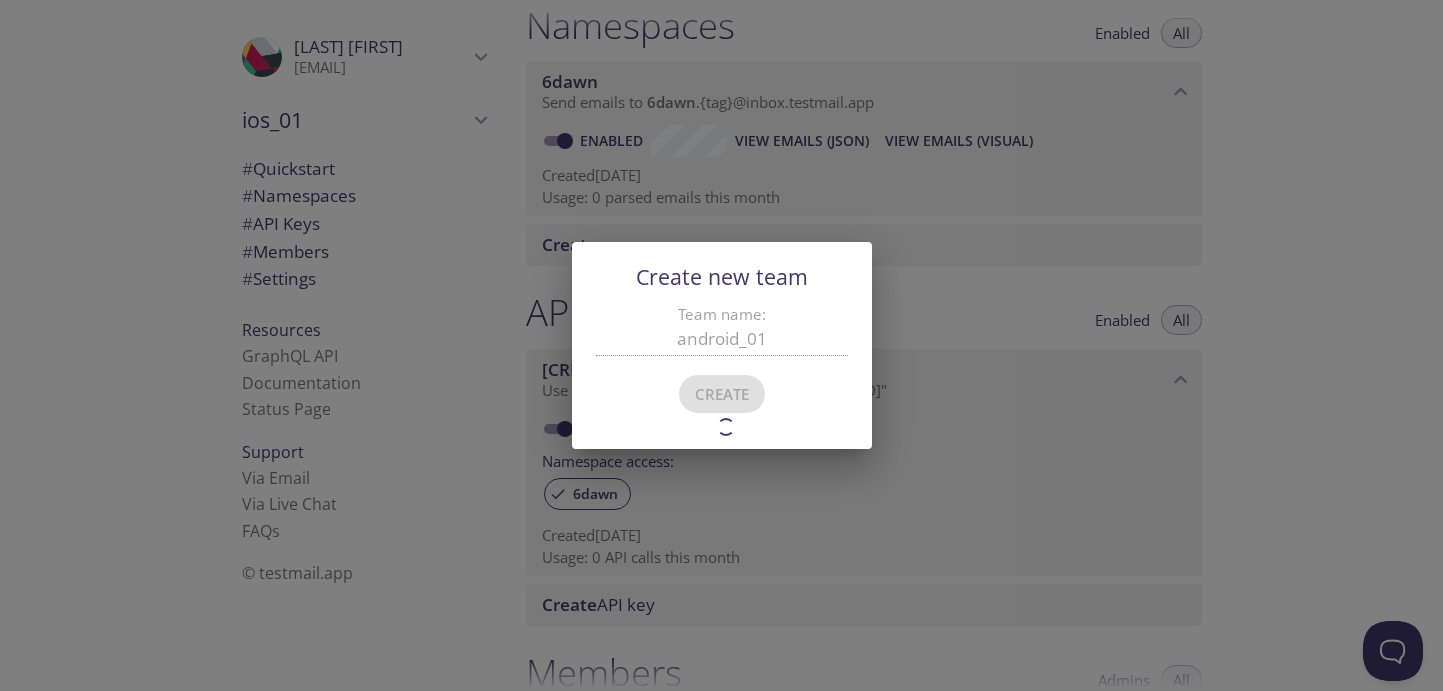 type on "android_01" 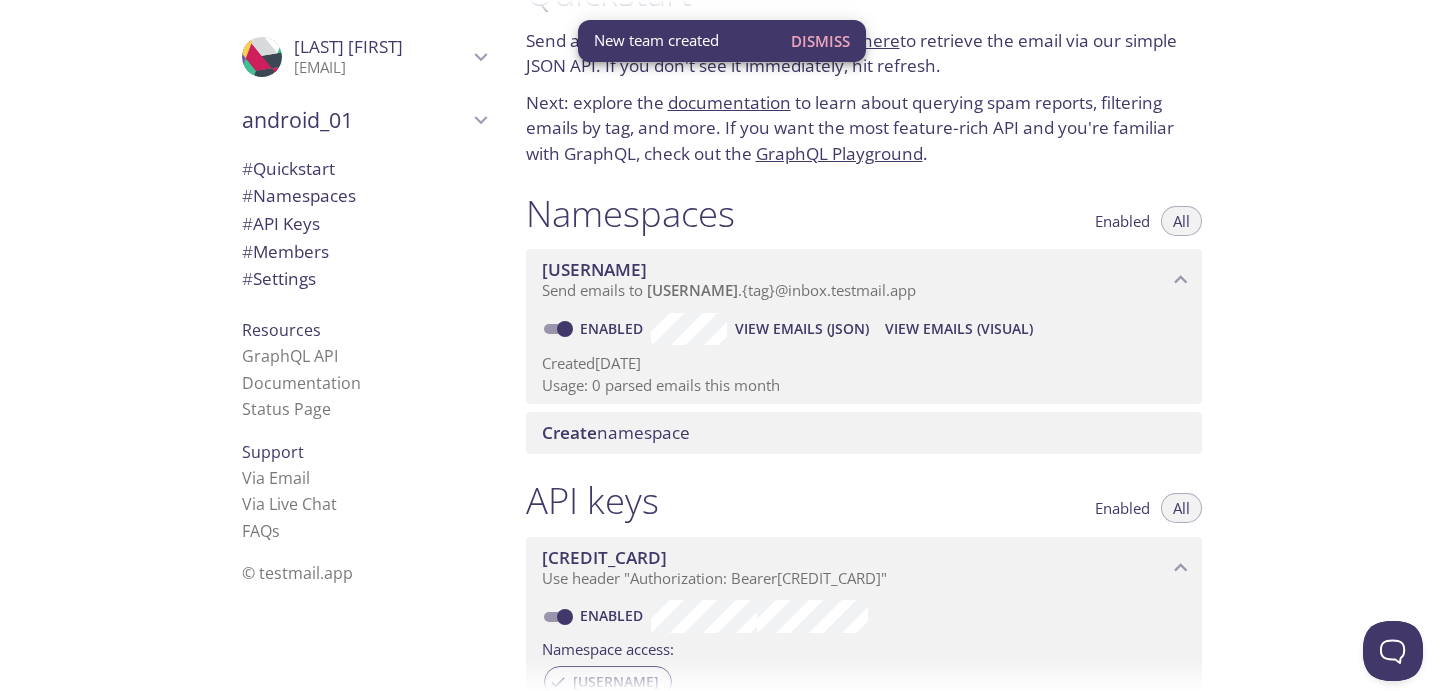 scroll, scrollTop: 32, scrollLeft: 0, axis: vertical 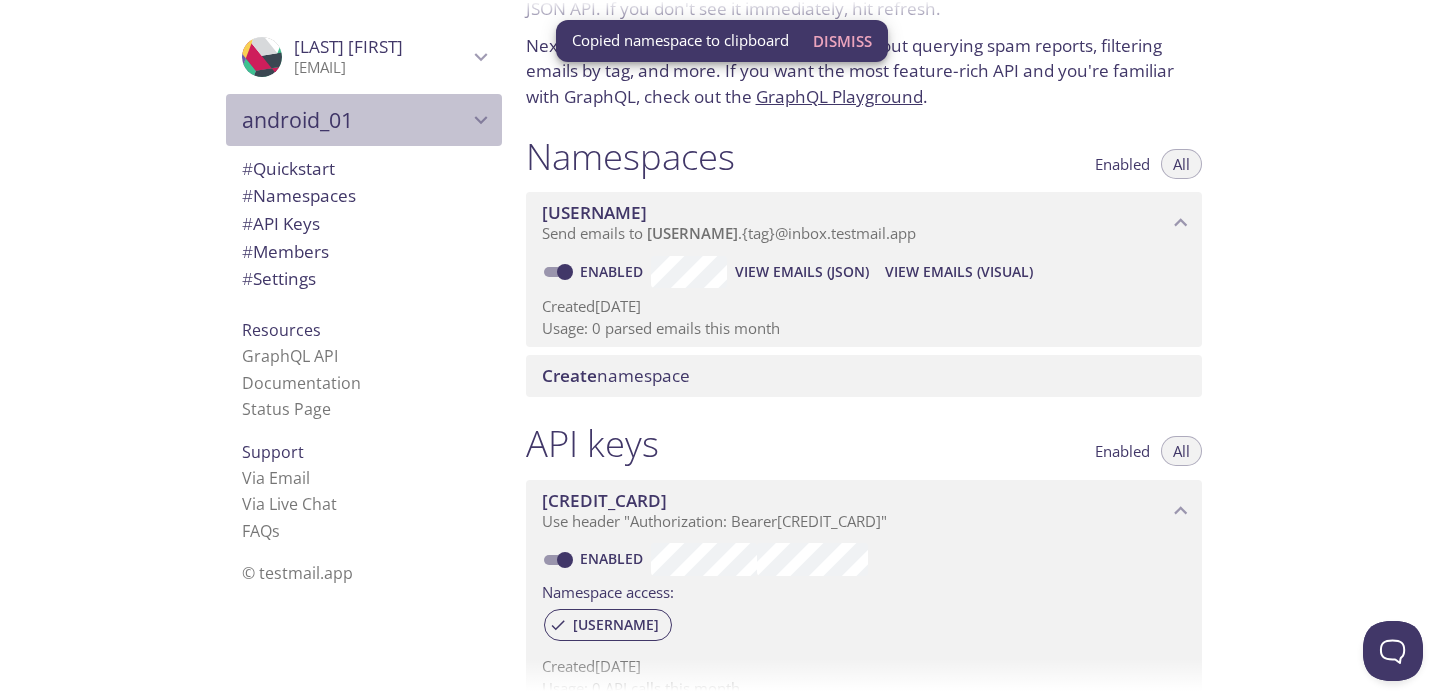 click 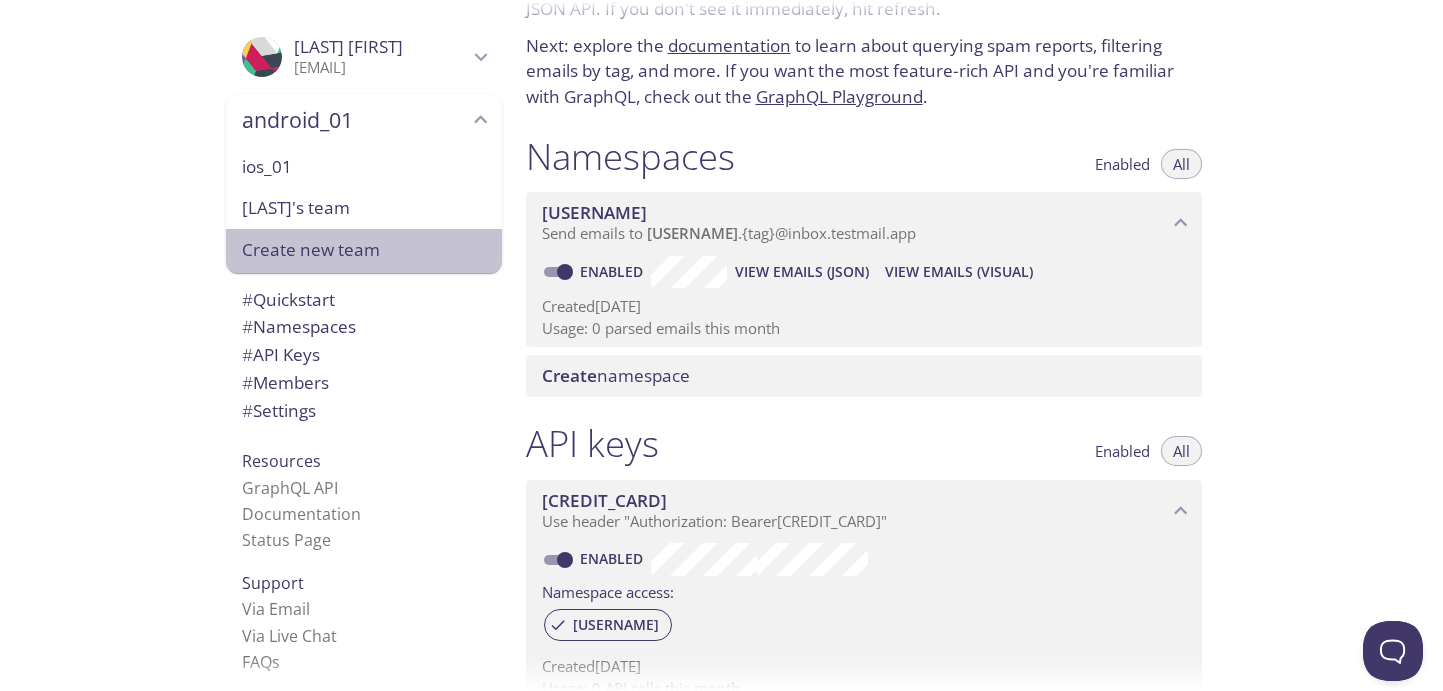 click on "Create new team" at bounding box center (364, 250) 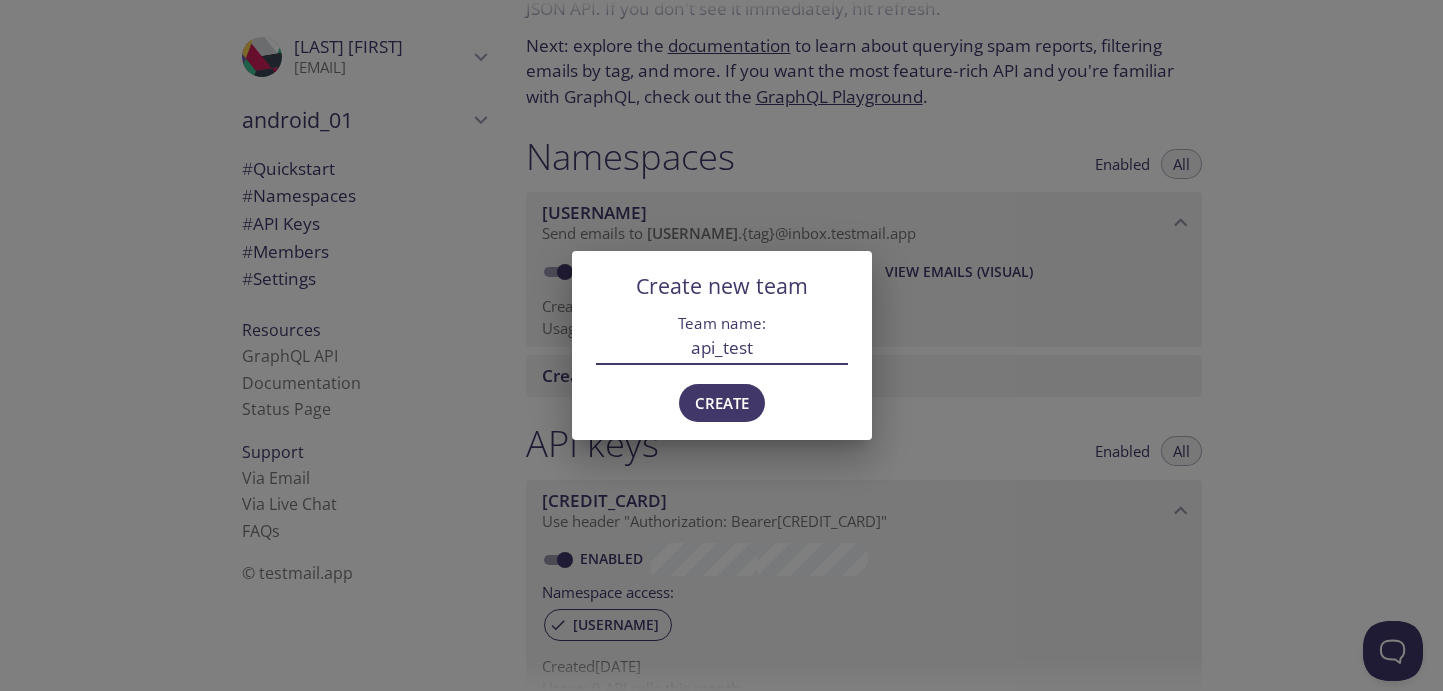 type on "api_test" 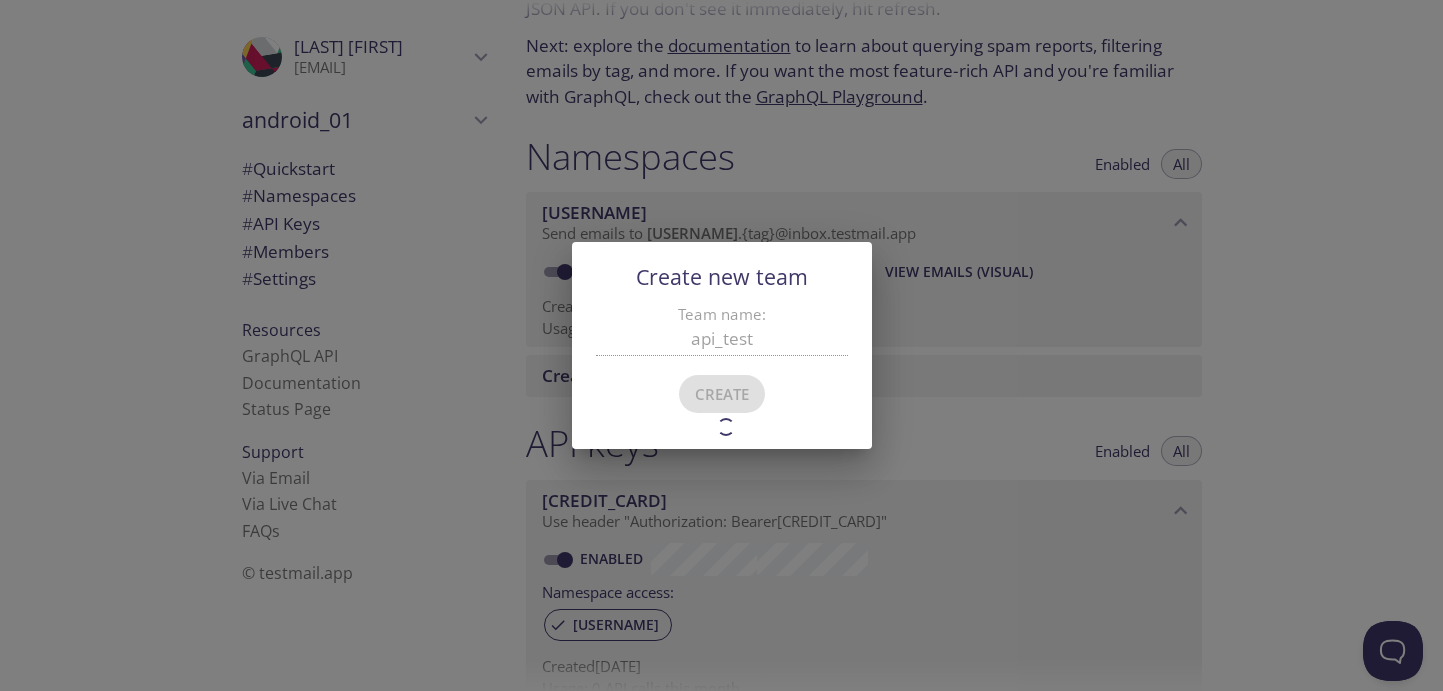 type on "api_test" 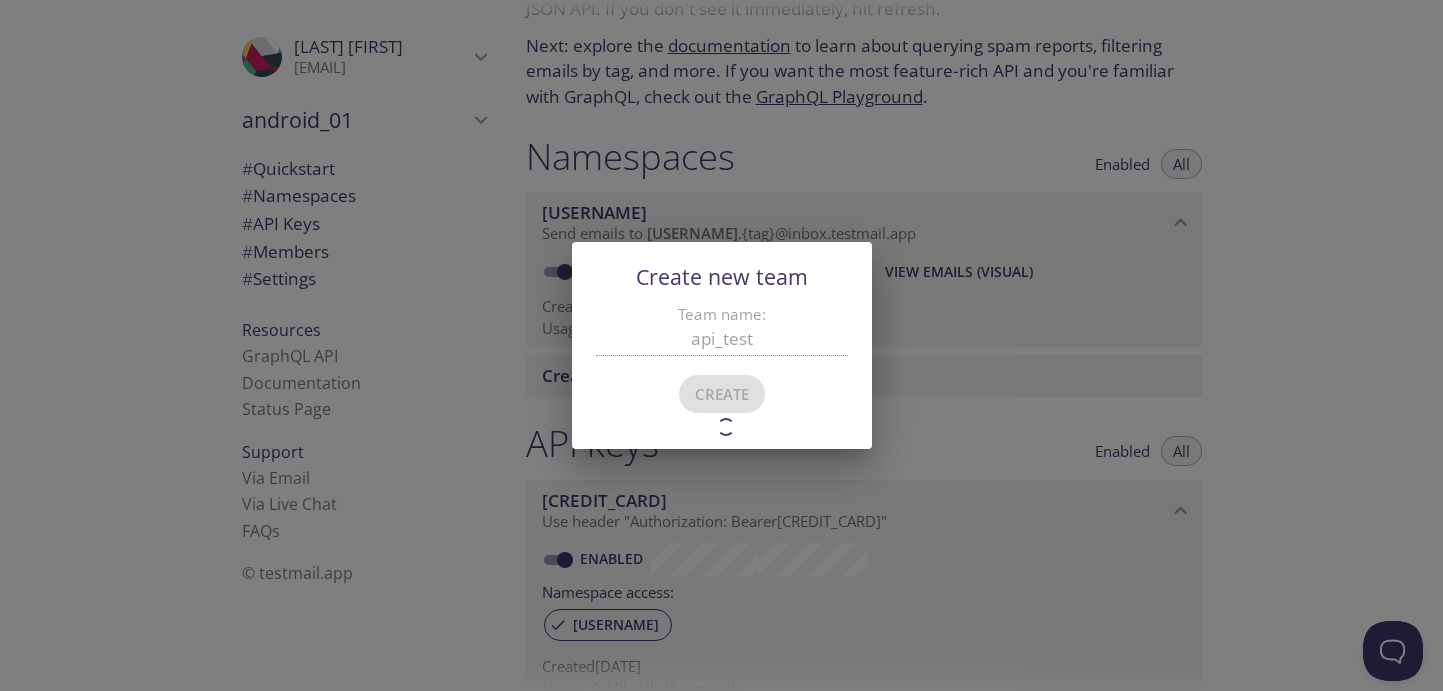type 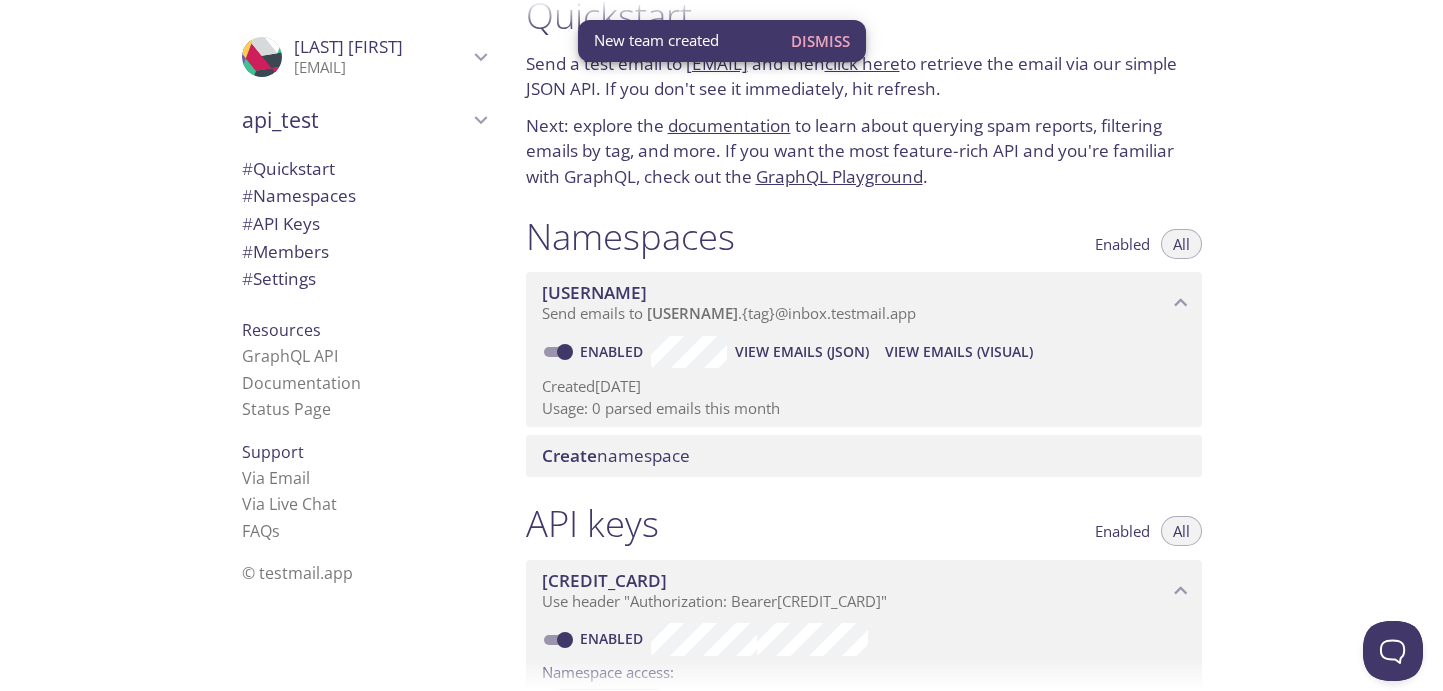 scroll, scrollTop: 32, scrollLeft: 0, axis: vertical 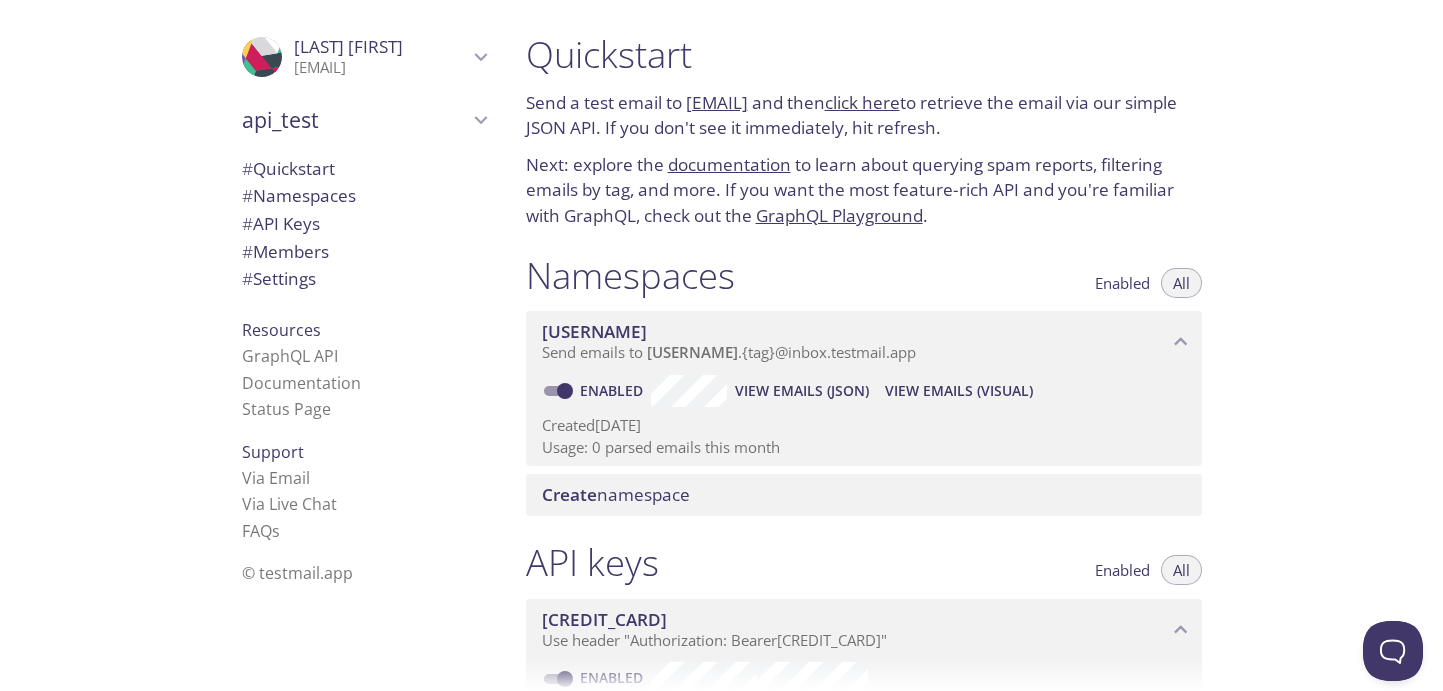 click 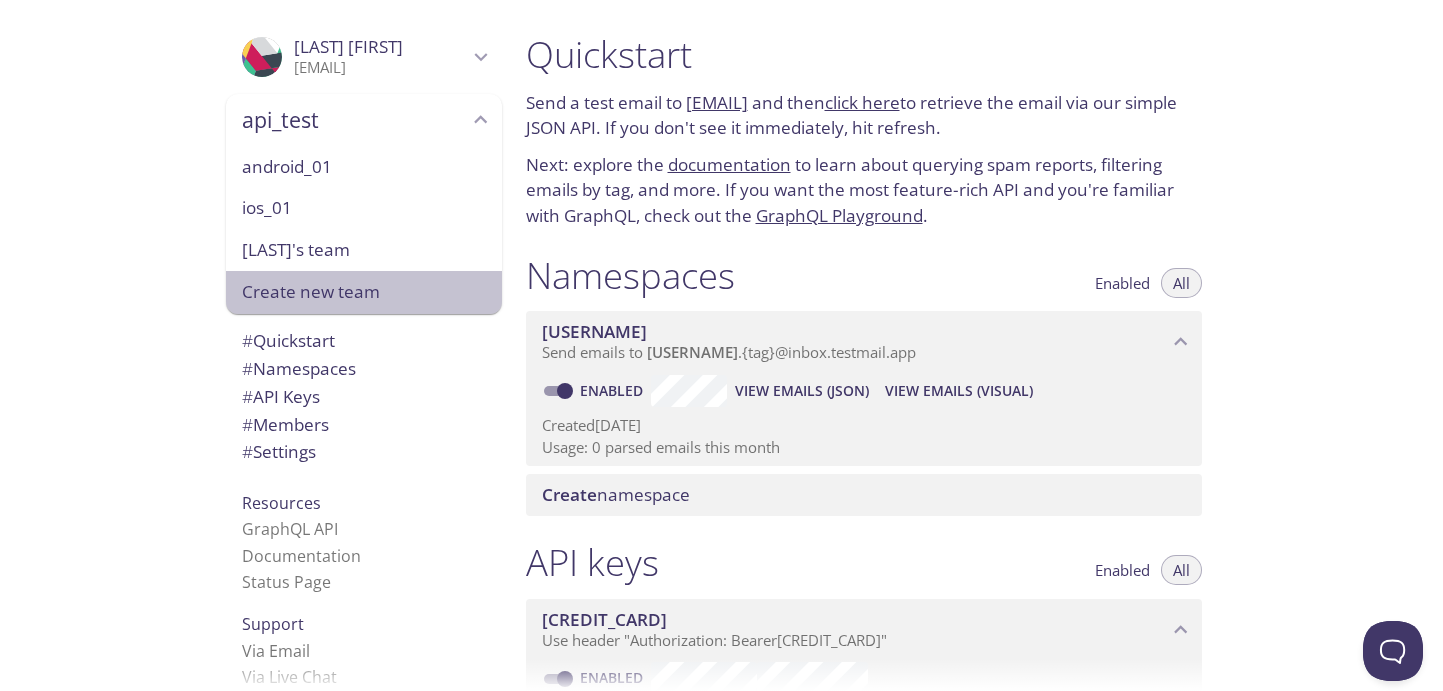 click on "Create new team" at bounding box center (364, 292) 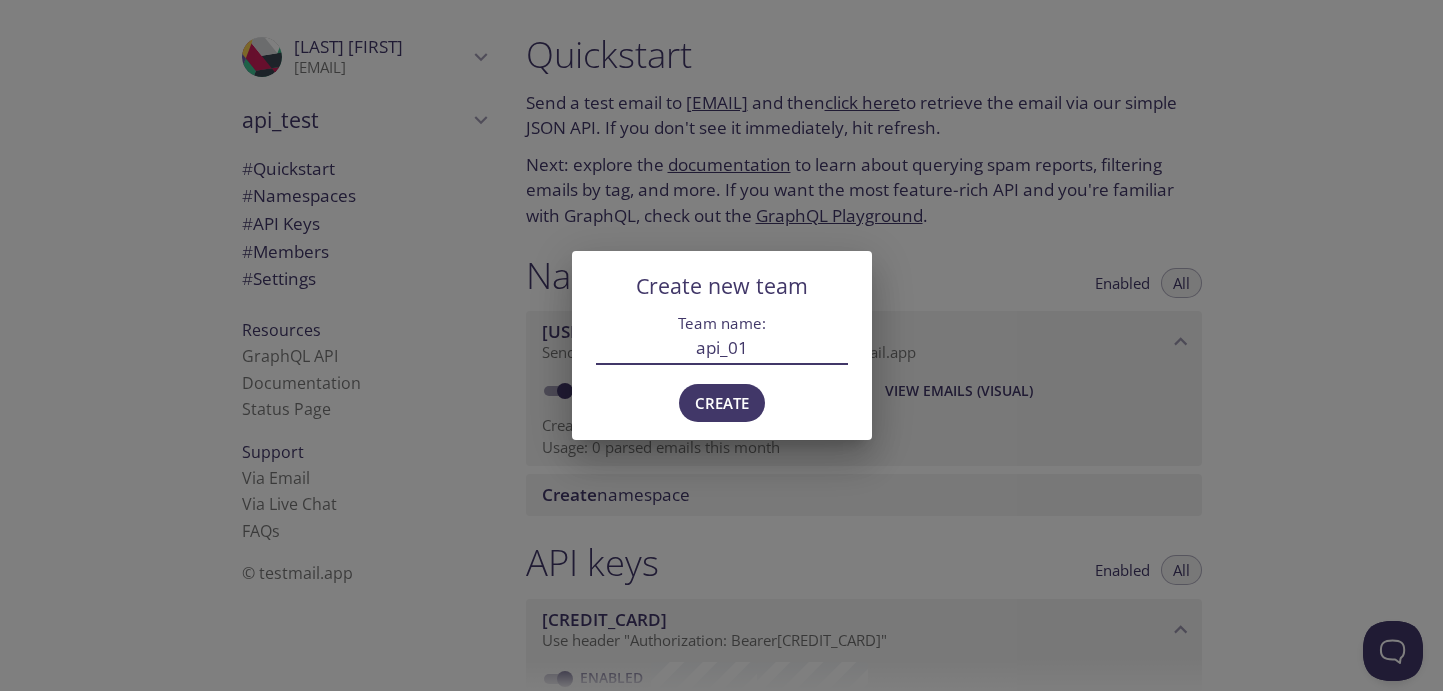 type on "api_01" 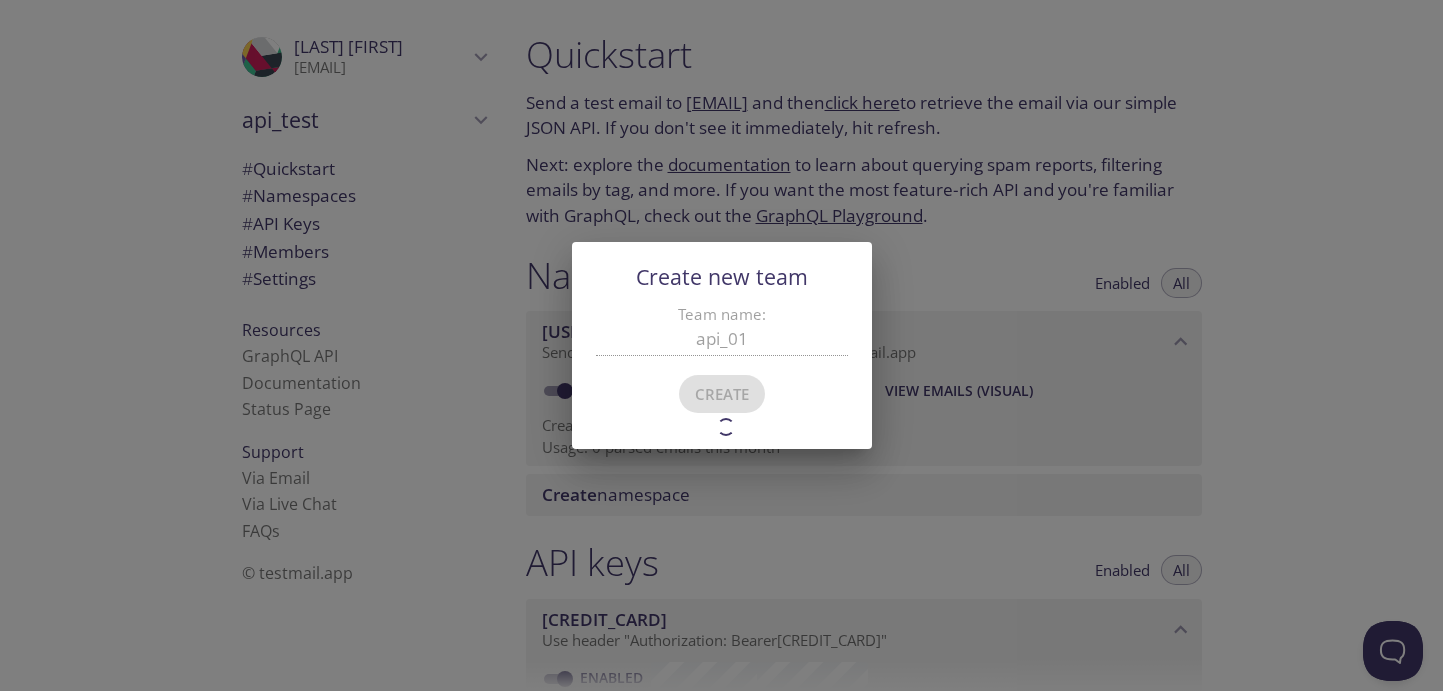 type on "api_01" 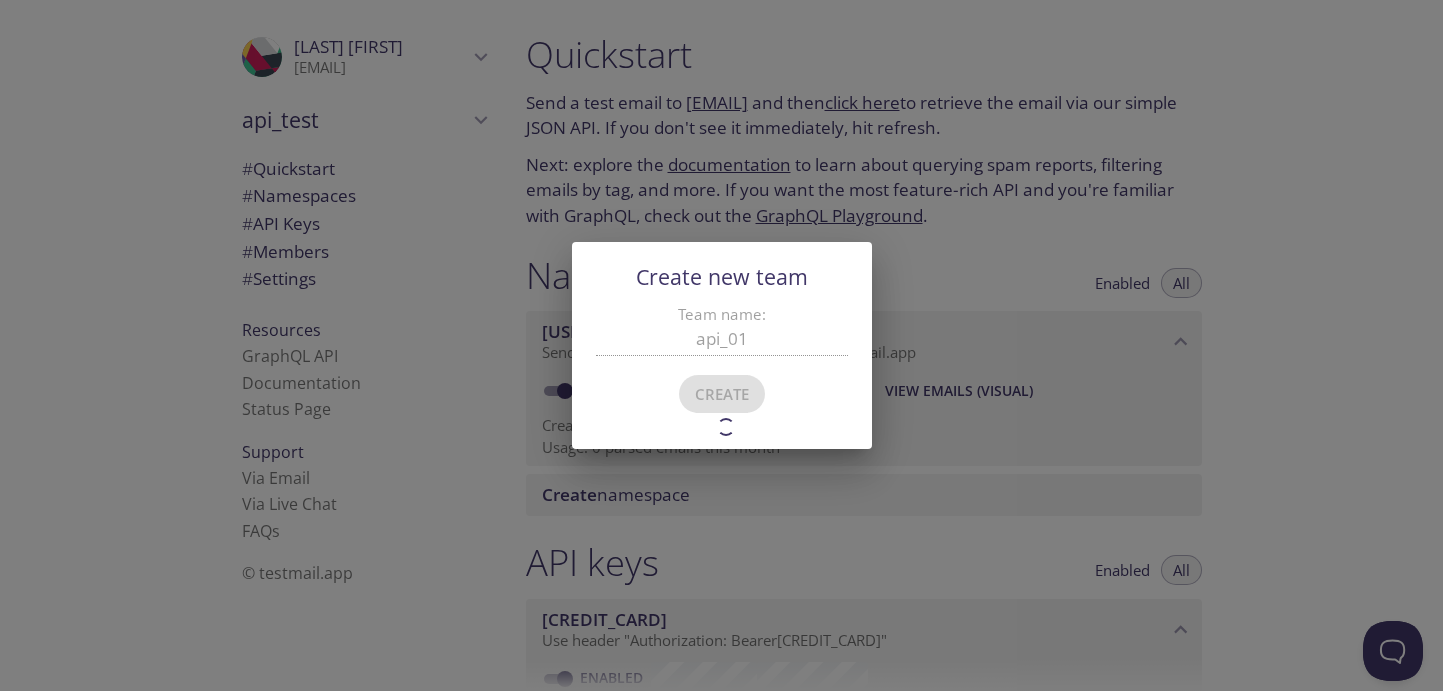 type 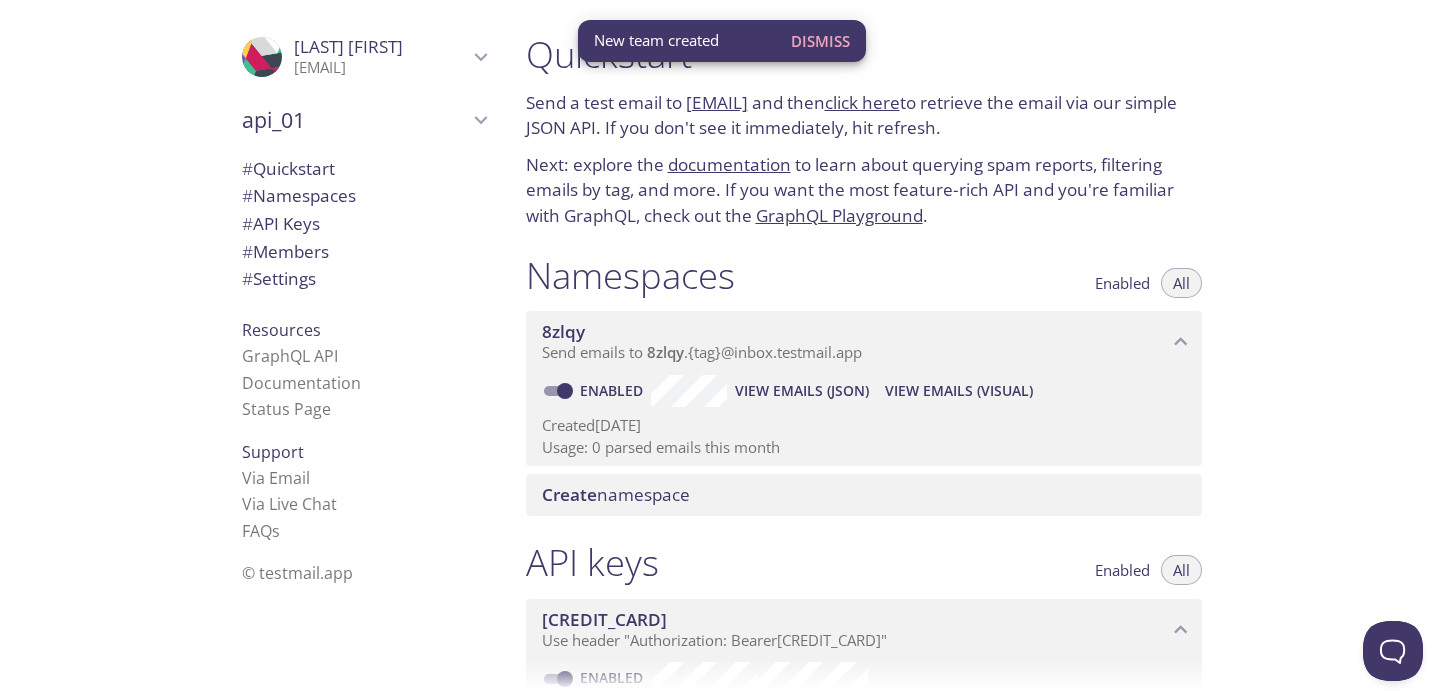 scroll, scrollTop: 32, scrollLeft: 0, axis: vertical 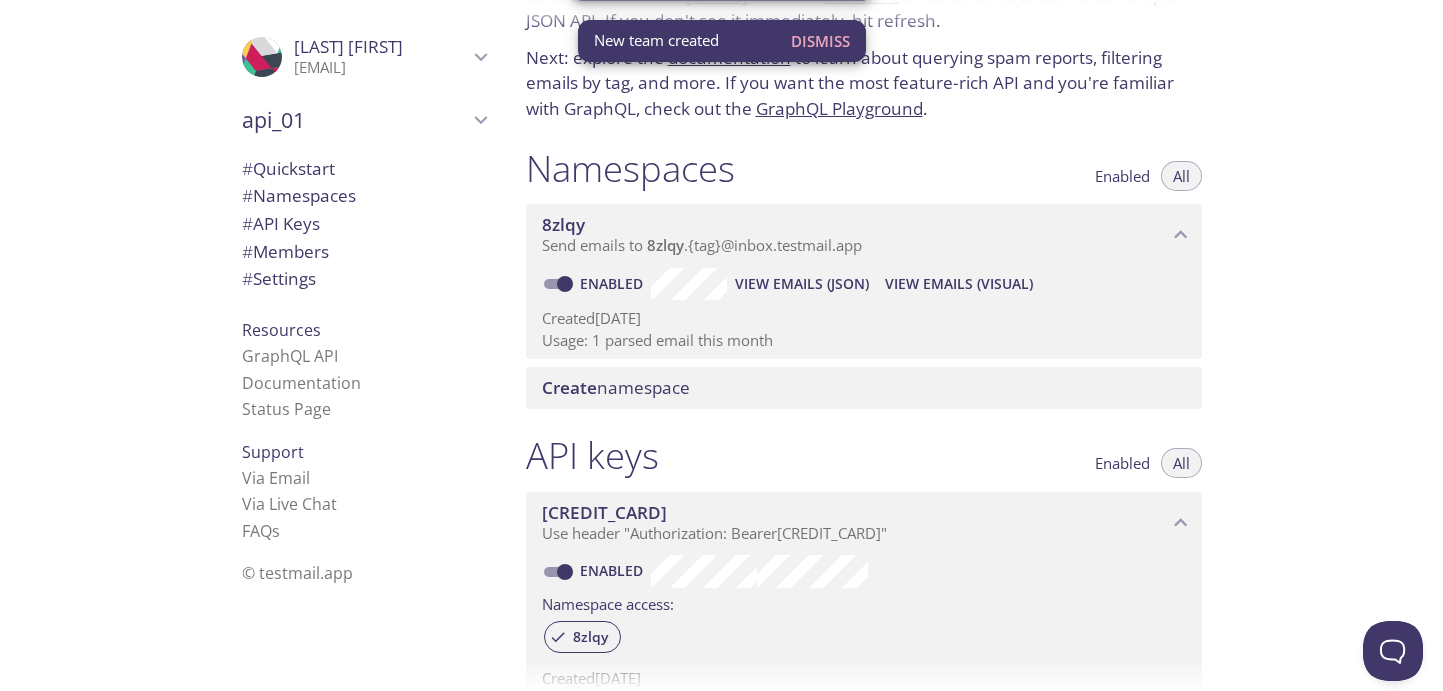 click on "api_01" at bounding box center (355, 120) 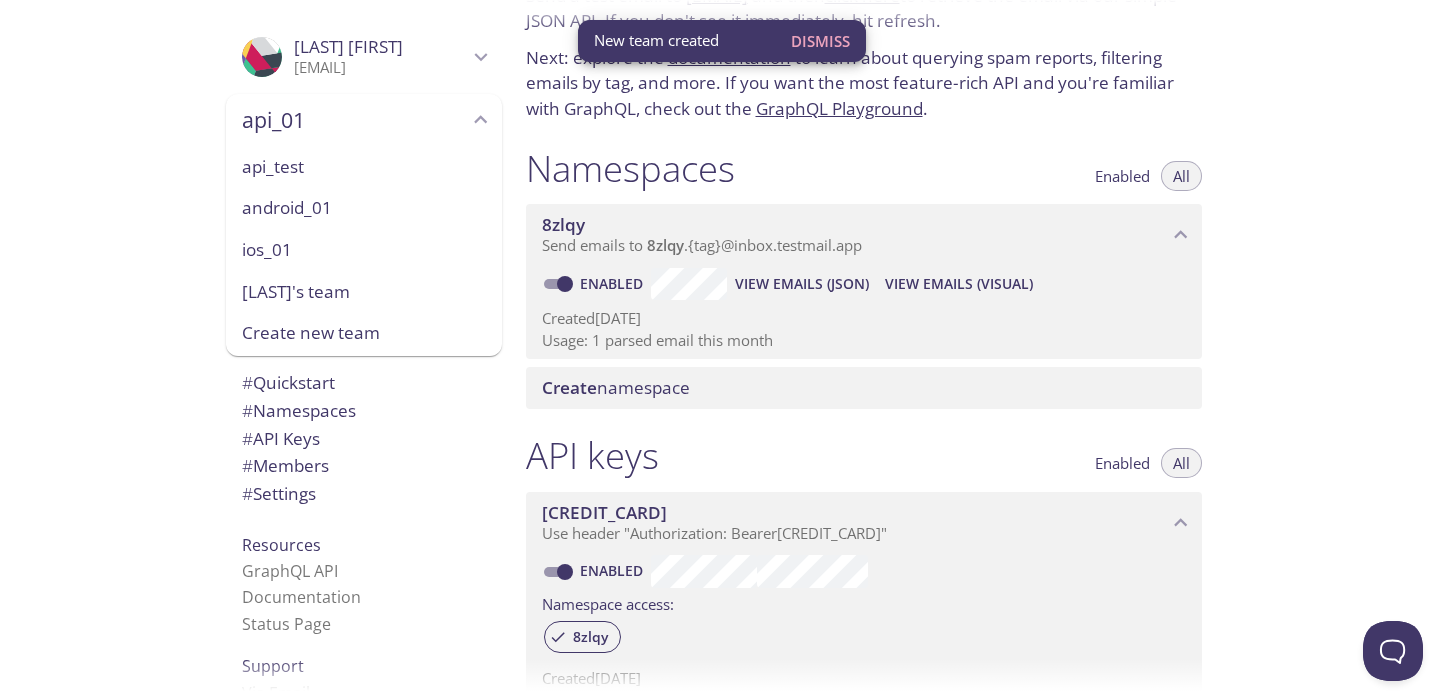 click on "android_01" at bounding box center [364, 208] 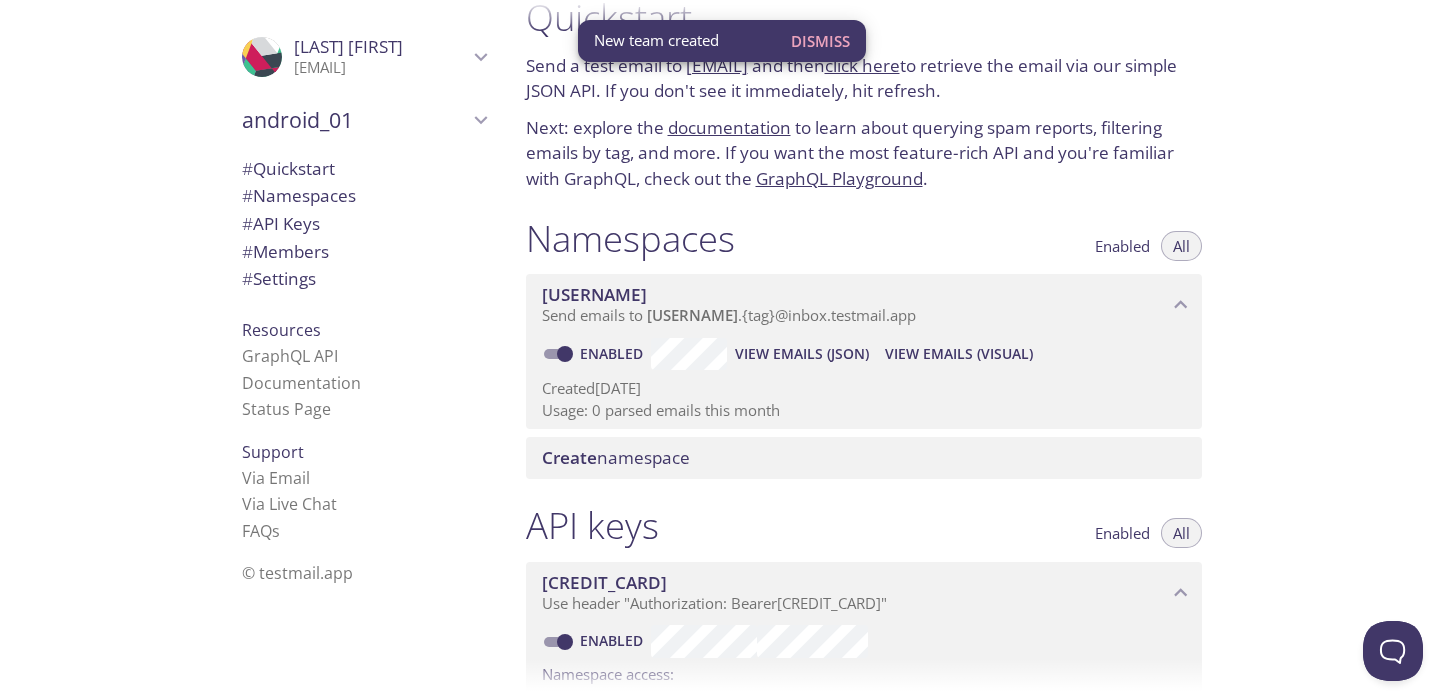 scroll, scrollTop: 32, scrollLeft: 0, axis: vertical 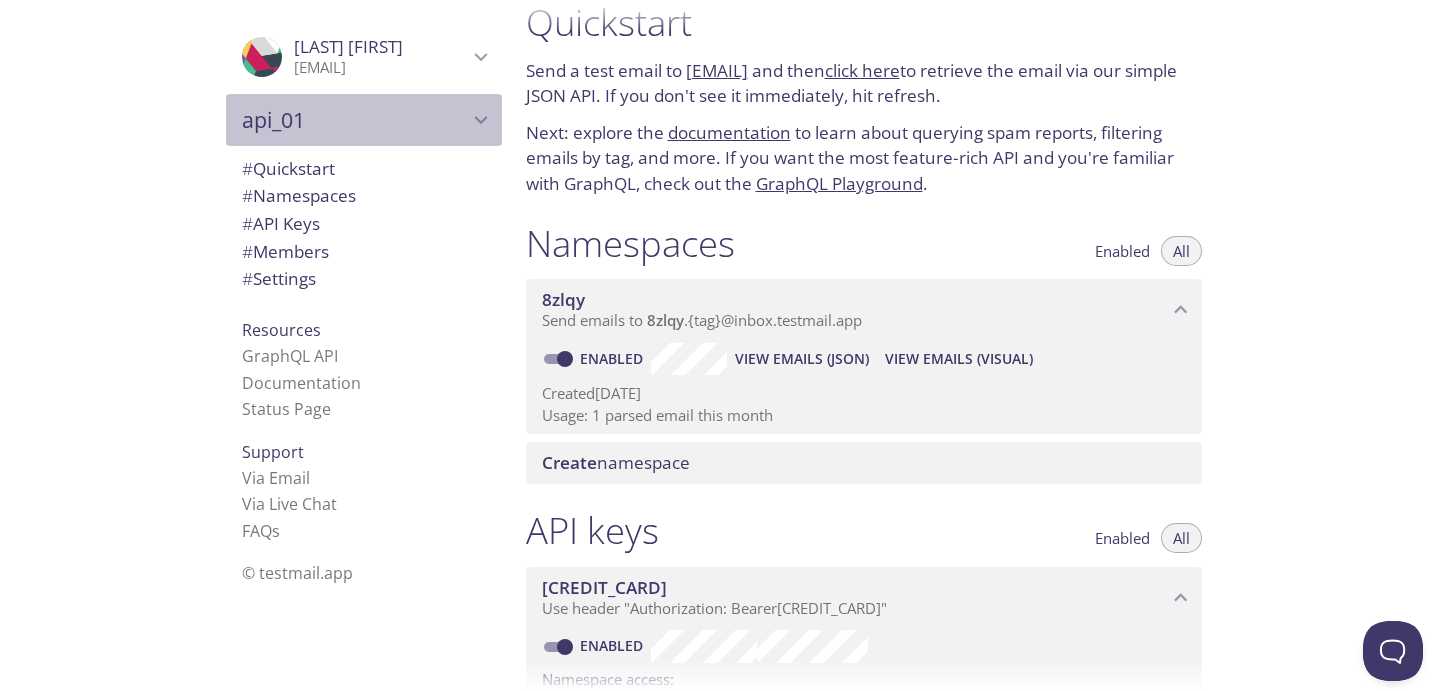 click 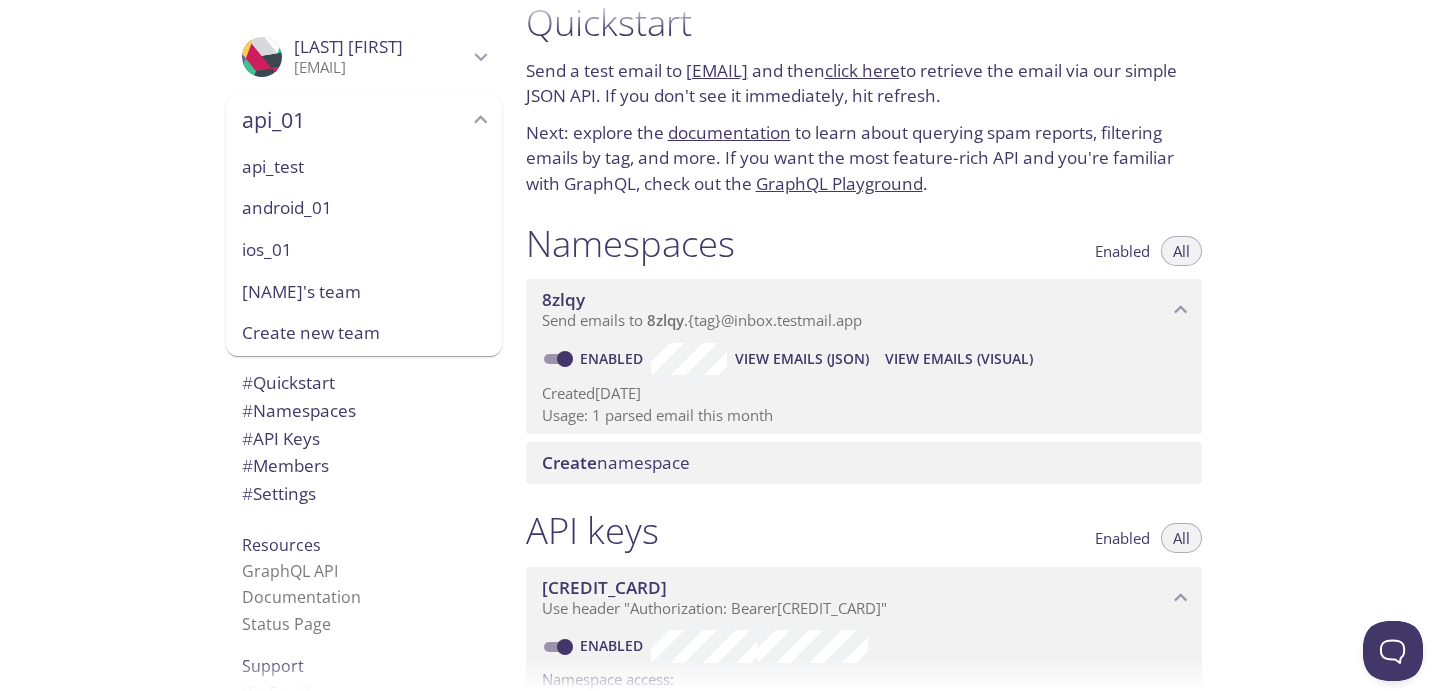 click on "ios_01" at bounding box center (364, 250) 